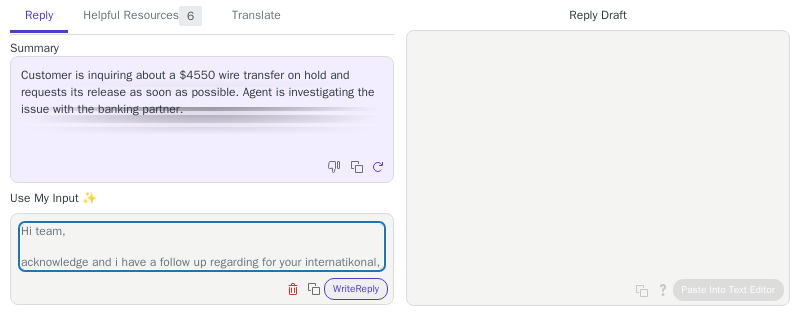 scroll, scrollTop: 0, scrollLeft: 0, axis: both 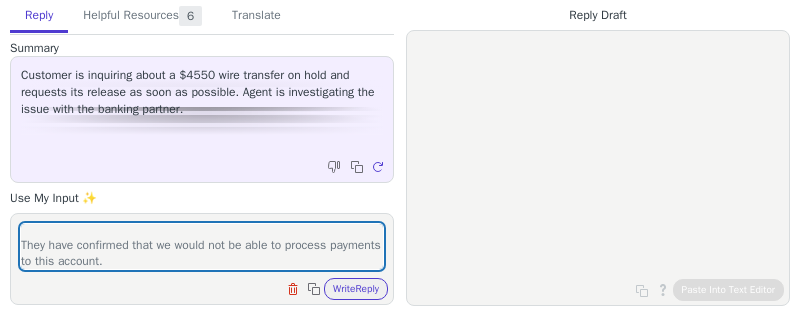 click on "Write  Reply" at bounding box center [356, 289] 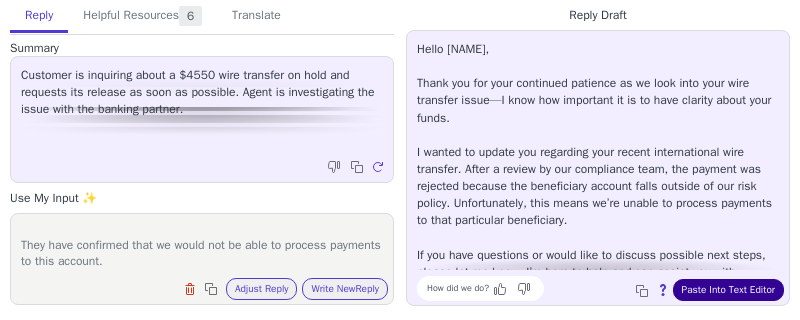 click on "Paste Into Text Editor" at bounding box center [728, 290] 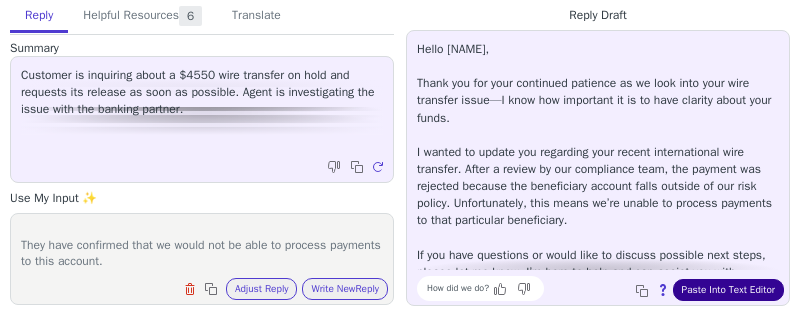 click on "Paste Into Text Editor" at bounding box center [728, 290] 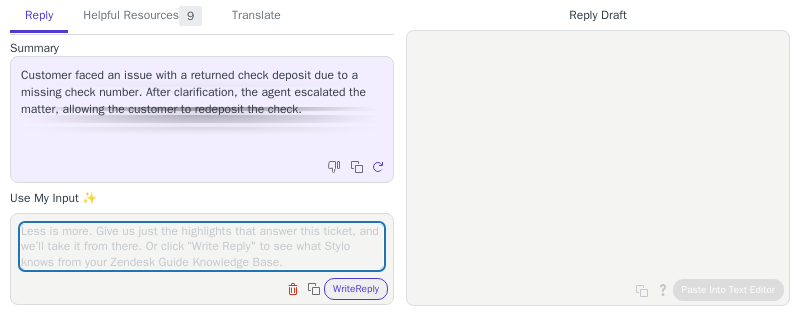 scroll, scrollTop: 0, scrollLeft: 0, axis: both 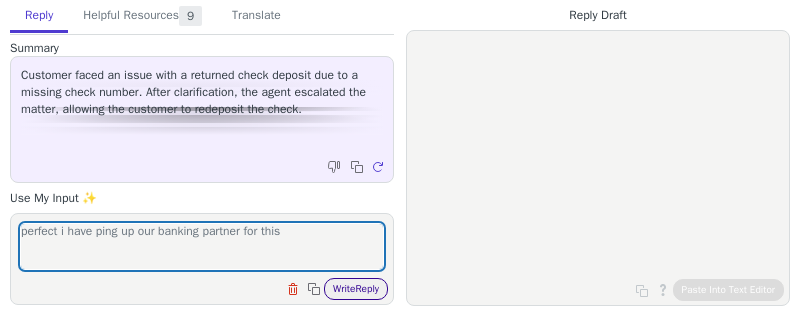 type on "perfect i have ping up our banking partner for this" 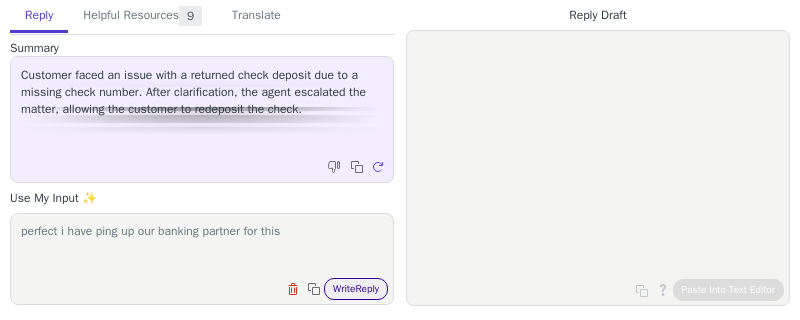 click on "Write  Reply" at bounding box center (356, 289) 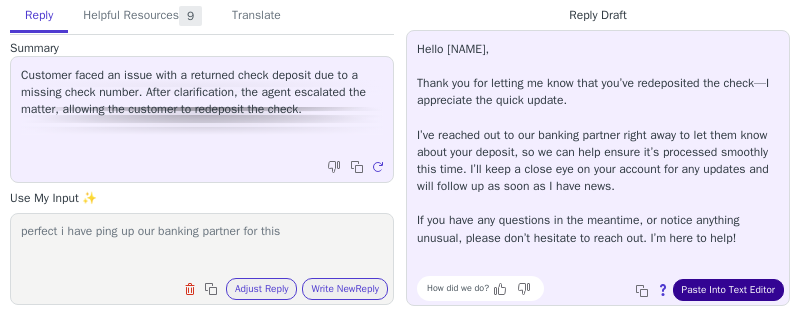 click on "Paste Into Text Editor" at bounding box center [728, 290] 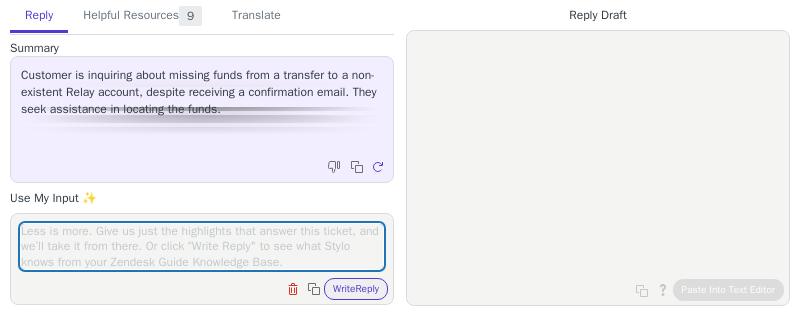 scroll, scrollTop: 0, scrollLeft: 0, axis: both 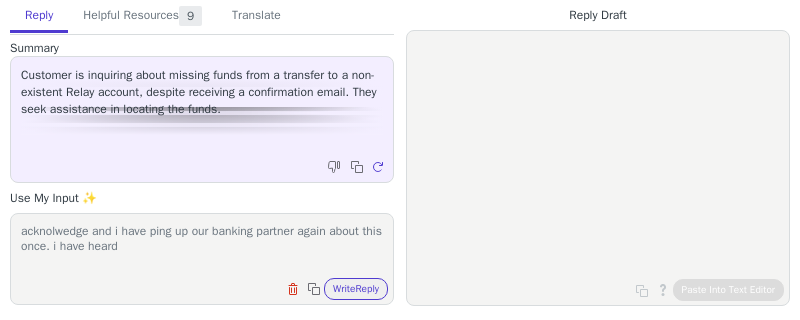 click on "acknolwedge and i have ping up our banking partner again about this once. i have heard" at bounding box center (202, 246) 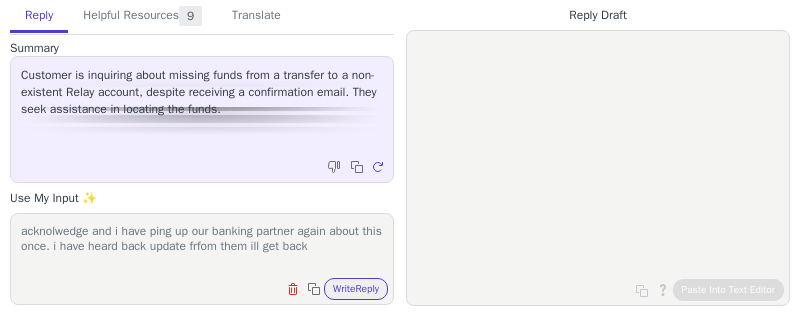scroll, scrollTop: 1, scrollLeft: 0, axis: vertical 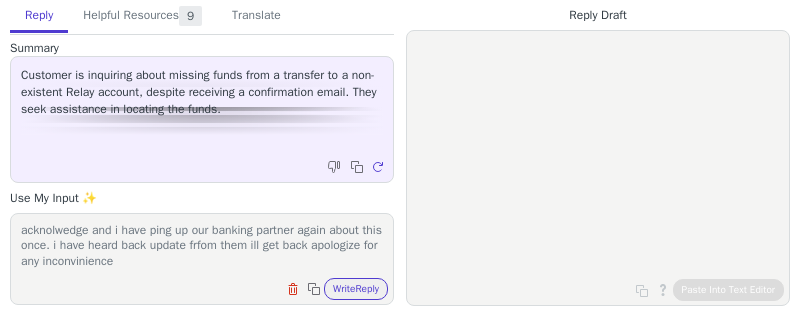 type on "acknolwedge and i have ping up our banking partner again about this once. i have heard back update frfom them ill get back apologize for any inconvinience" 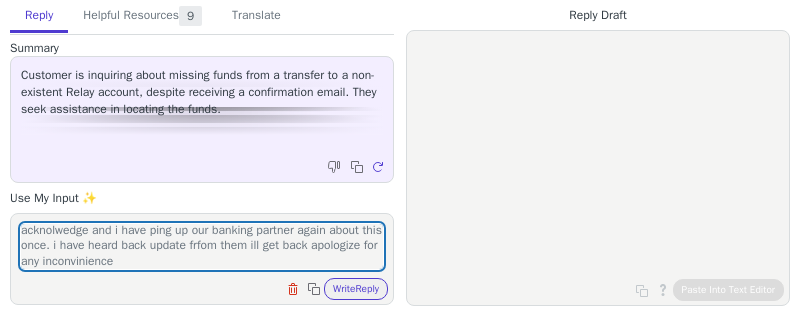 click on "Clear field Copy to clipboard Write  Reply" at bounding box center (335, 289) 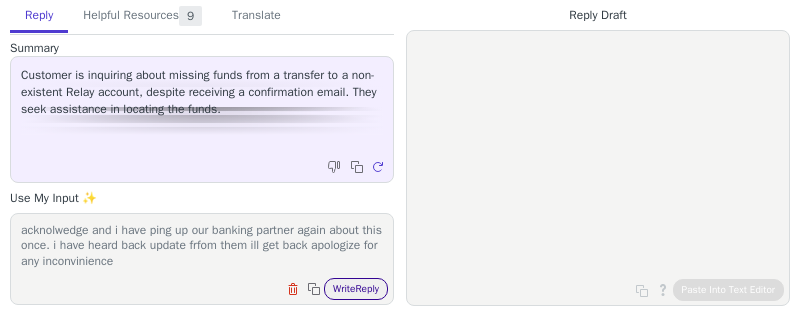 click on "Write  Reply" at bounding box center [356, 289] 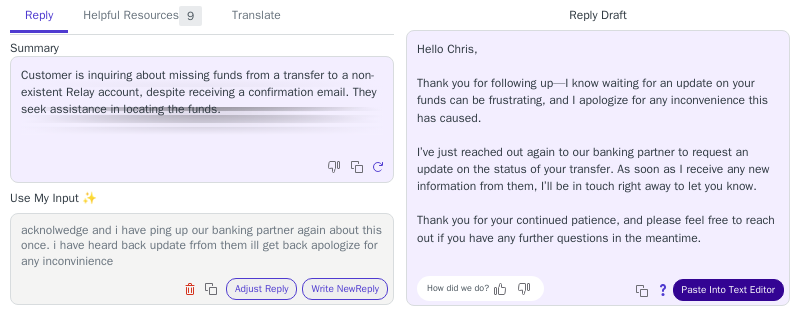 click on "Paste Into Text Editor" at bounding box center (728, 290) 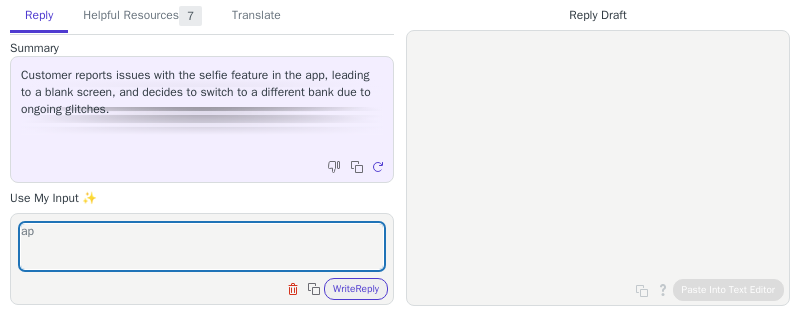 scroll, scrollTop: 0, scrollLeft: 0, axis: both 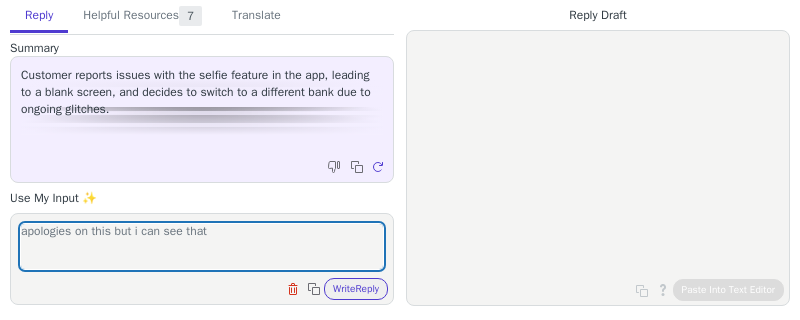 click on "apologies on this but i can see that" at bounding box center (202, 246) 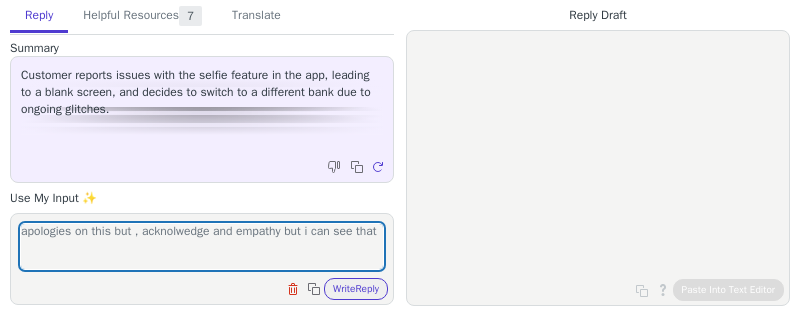 click on "apologies on this but , acknolwedge and empathy  but i can see that" at bounding box center (202, 246) 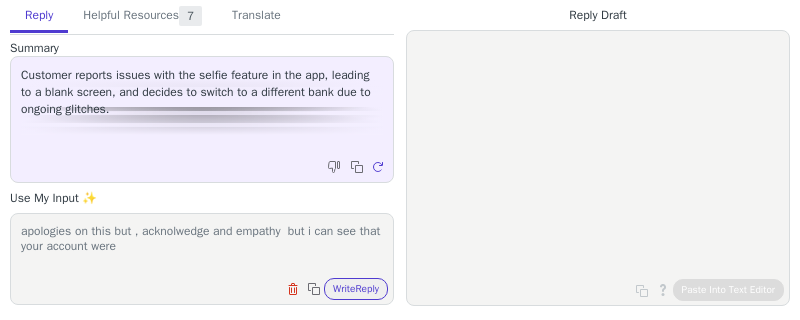 click on "apologies on this but , acknolwedge and empathy  but i can see that your account were" at bounding box center [202, 246] 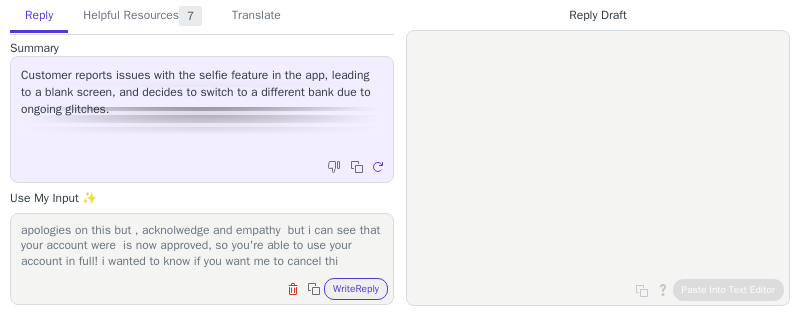 scroll, scrollTop: 16, scrollLeft: 0, axis: vertical 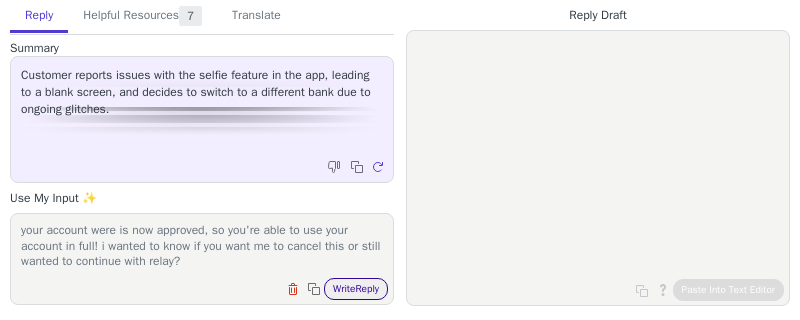 type on "apologies on this but , acknolwedge and empathy  but i can see that your account were  is now approved, so you're able to use your account in full! i wanted to know if you want me to cancel this or still wanted to continue with relay?" 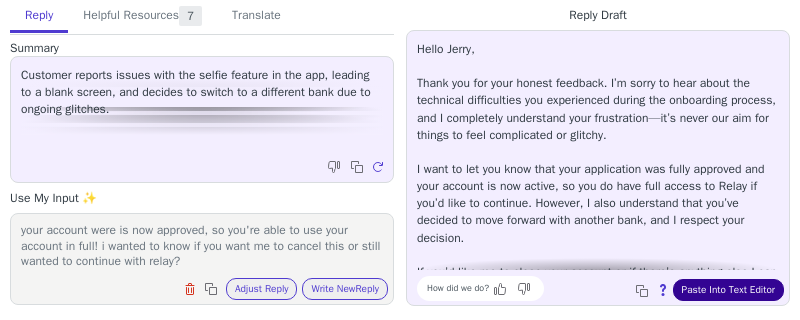 click on "Paste Into Text Editor" at bounding box center [728, 290] 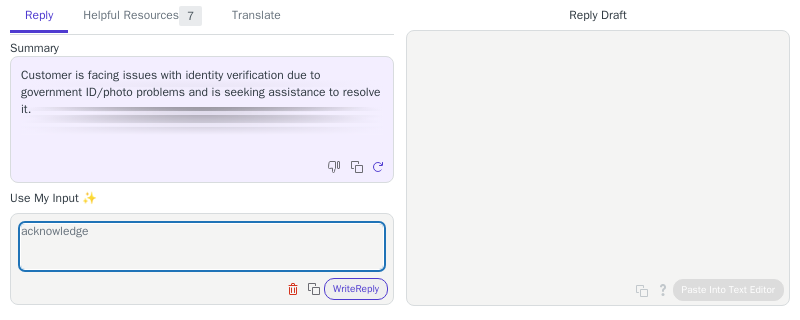 scroll, scrollTop: 0, scrollLeft: 0, axis: both 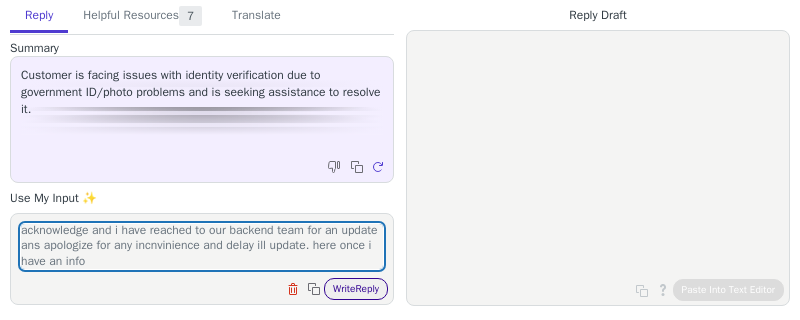 type on "acknowledge and i have reached to our backend team for an update ans apologize for any incnvinience and delay ill update. here once i have an info" 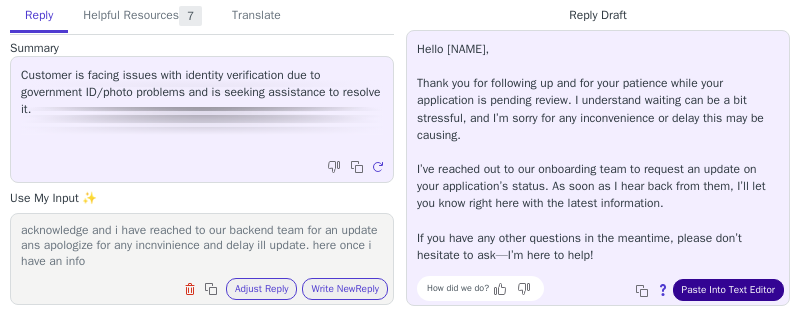 click on "Paste Into Text Editor" at bounding box center (728, 290) 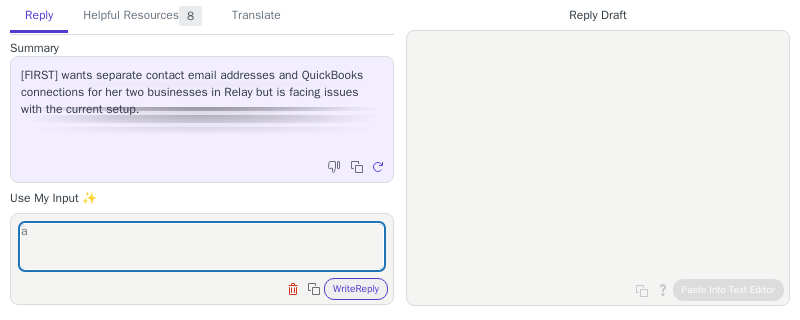 scroll, scrollTop: 0, scrollLeft: 0, axis: both 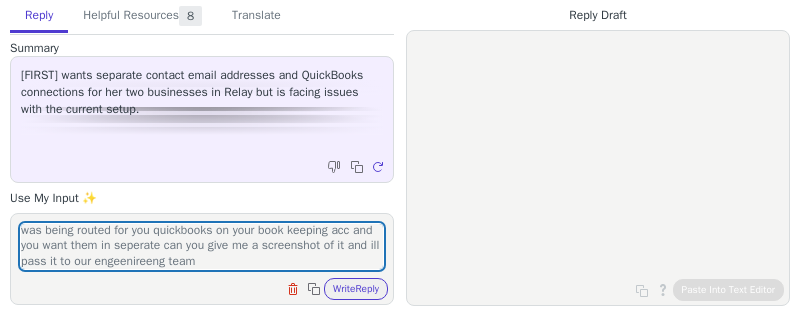 click on "acknowledge i just want dlarify that on your bookkeeping account you are trying to connect yhour qujickbook but on yor other organization it was being routed for you quickbooks on your book keeping acc and you want them in seperate can you give me a screenshot of it and ill pass it to our engeenireeng team" at bounding box center [202, 246] 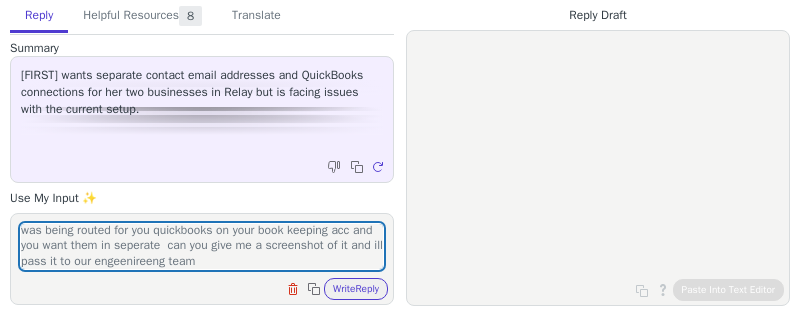 scroll, scrollTop: 45, scrollLeft: 0, axis: vertical 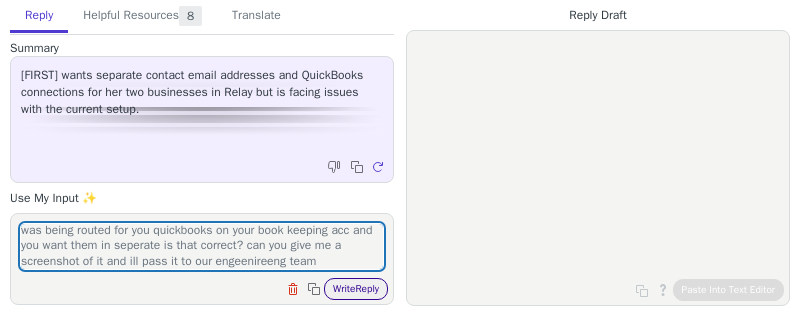 type on "acknowledge i just want dlarify that on your bookkeeping account you are trying to connect yhour qujickbook but on yor other organization it was being routed for you quickbooks on your book keeping acc and you want them in seperate is that correct? can you give me a screenshot of it and ill pass it to our engeenireeng team" 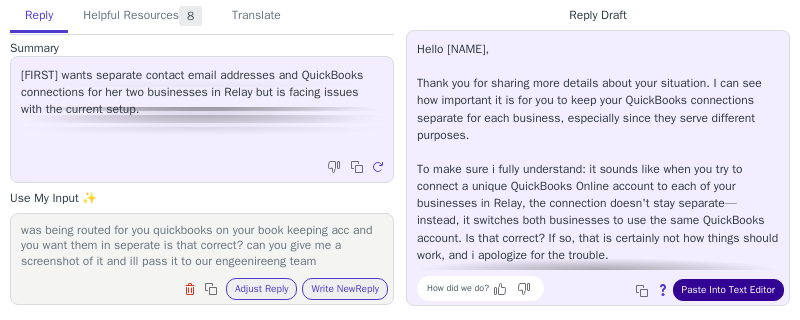 click on "Paste Into Text Editor" at bounding box center [728, 290] 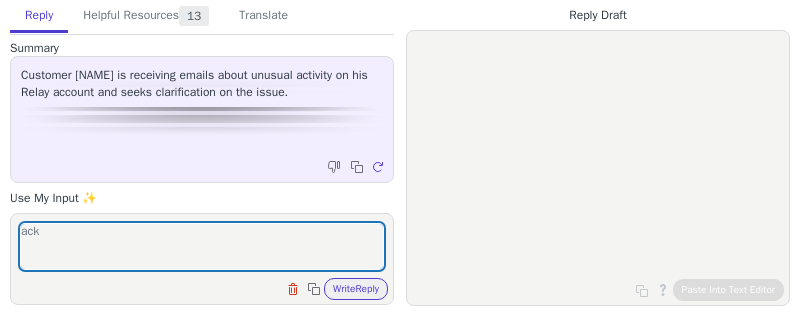scroll, scrollTop: 0, scrollLeft: 0, axis: both 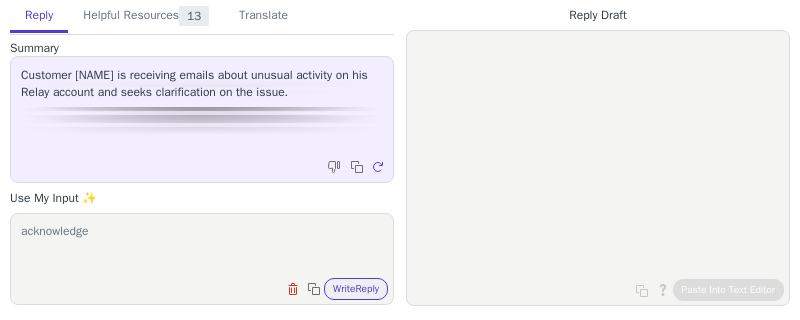 click on "acknowledge" at bounding box center [202, 246] 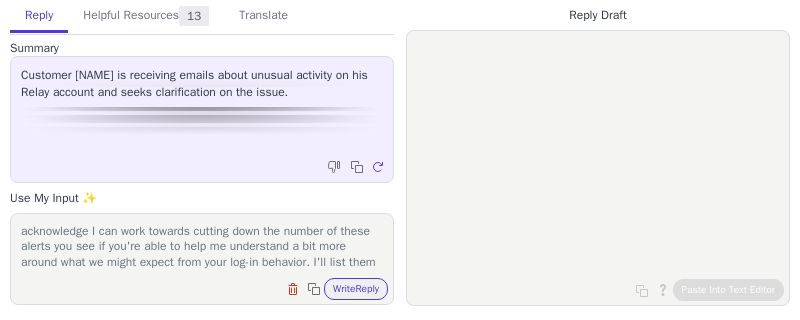 scroll, scrollTop: 16, scrollLeft: 0, axis: vertical 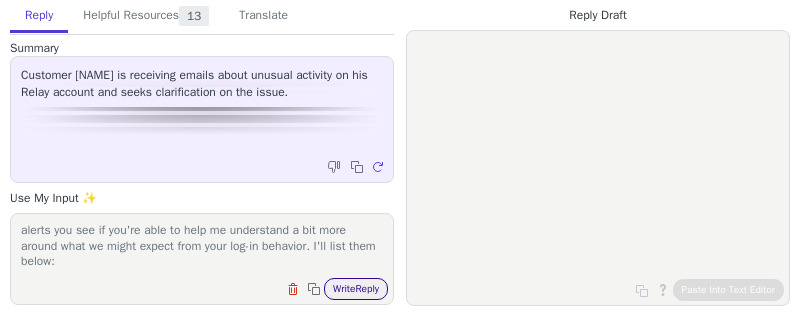 type on "acknowledge I can work towards cutting down the number of these alerts you see if you're able to help me understand a bit more around what we might expect from your log-in behavior. I'll list them below:" 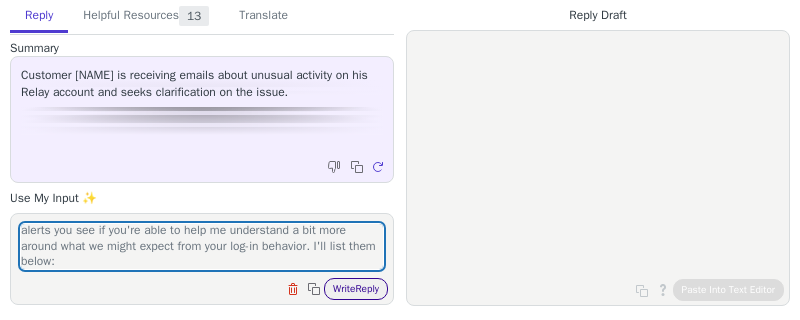 click on "Write  Reply" at bounding box center [356, 289] 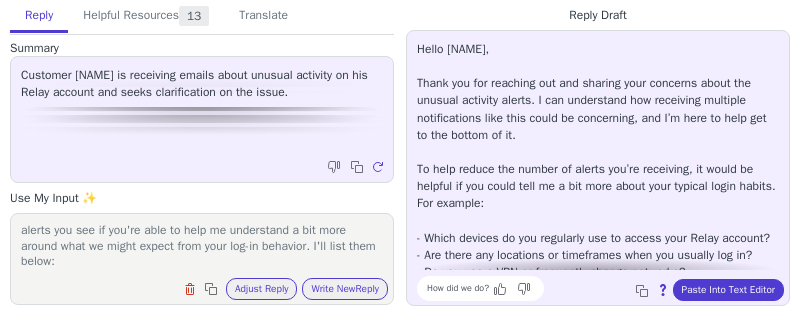 click on "Hello [NAME], Thank you for reaching out and sharing your concerns about the unusual activity alerts. I can understand how receiving multiple notifications like this could be concerning, and I’m here to help get to the bottom of it. To help reduce the number of alerts you’re receiving, it would be helpful if you could tell me a bit more about your typical login habits. For example: - Which devices do you regularly use to access your Relay account? - Are there any locations or timeframes when you usually log in? - Do you use a VPN or frequently change networks? This information will allow us to better determine if the alerts you’re seeing are expected, or if there’s anything that needs further attention. Once we have these details, we can also offer tailored recommendations to ensure your account stays secure while minimizing unnecessary alerts. Looking forward to your reply so we can assist you further!" at bounding box center [598, 229] 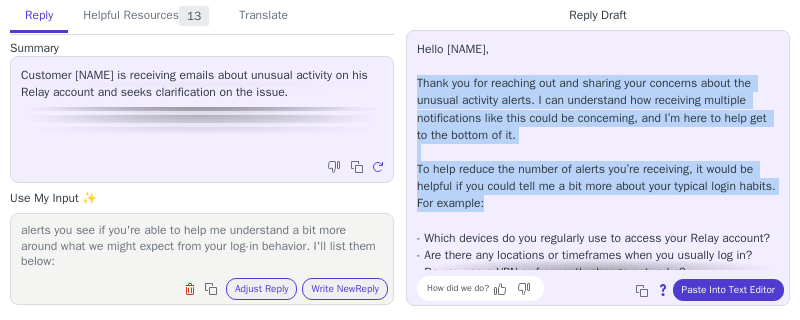 drag, startPoint x: 415, startPoint y: 82, endPoint x: 642, endPoint y: 210, distance: 260.60123 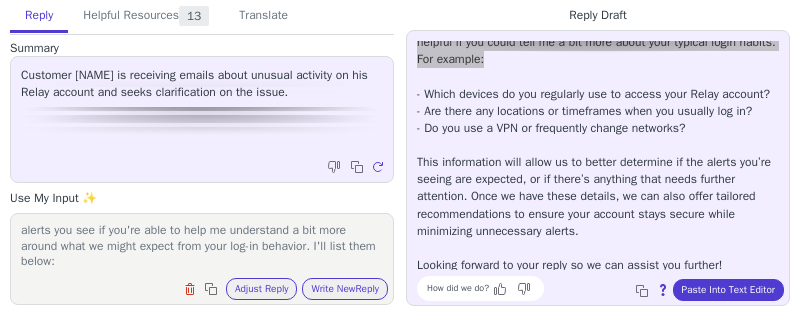 scroll, scrollTop: 181, scrollLeft: 0, axis: vertical 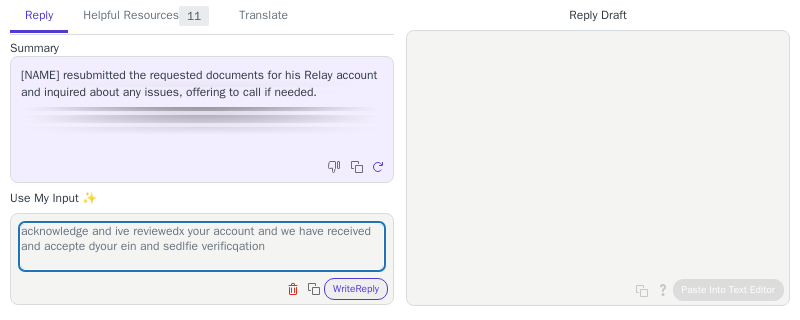 click on "acknowledge and ive reviewedx your account and we have received and accepte dyour ein and sedlfie verificqation" at bounding box center (202, 246) 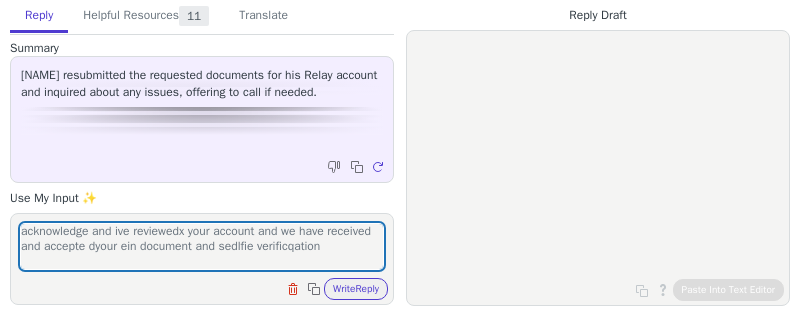 click on "acknowledge and ive reviewedx your account and we have received and accepte dyour ein document and sedlfie verificqation Clear field Copy to clipboard Write  Reply" at bounding box center [202, 259] 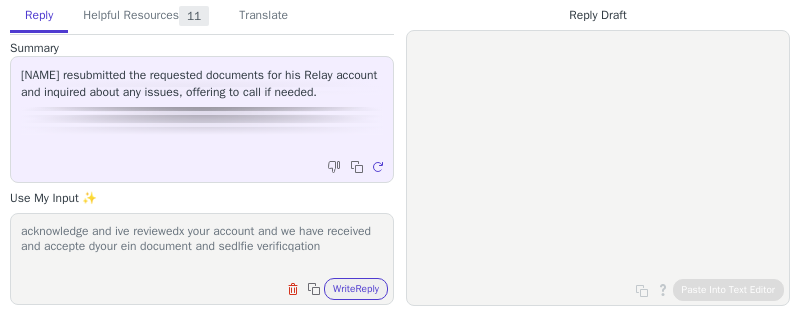 click on "acknowledge and ive reviewedx your account and we have received and accepte dyour ein document and sedlfie verificqation" at bounding box center [202, 246] 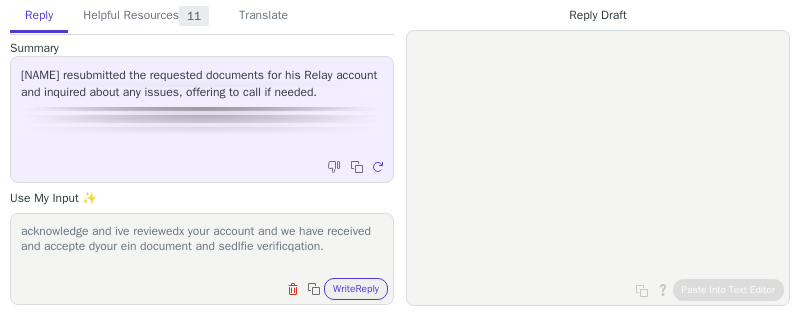 scroll, scrollTop: 1, scrollLeft: 0, axis: vertical 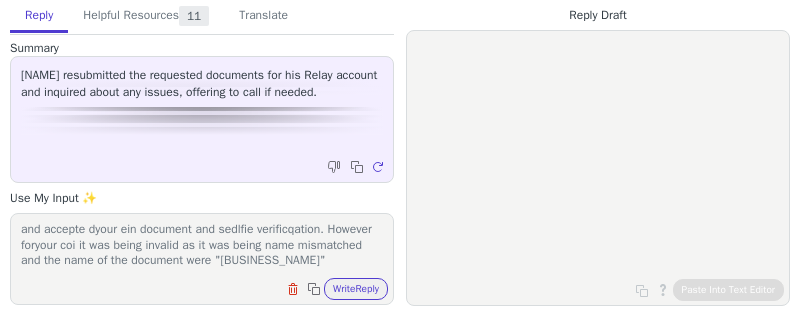 click on "acknowledge and ive reviewedx your account and we have received and accepte dyour ein document and sedlfie verificqation. However foryour coi it was being invalid as it was being name mismatched and the name of the document were "[BUSINESS_NAME]"" at bounding box center [202, 246] 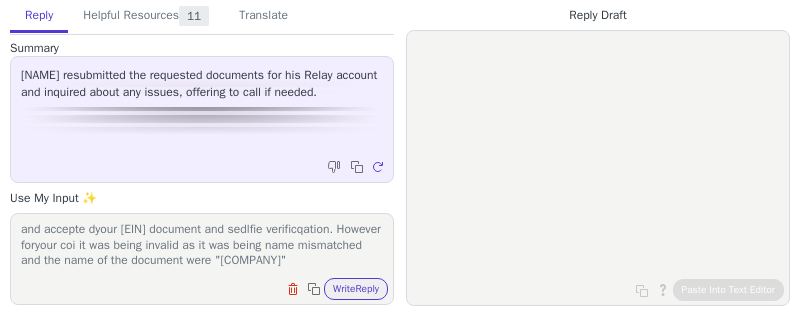 click on "acknowledge and ive reviewedx your account and we have received and accepte dyour [EIN] document and sedlfie verificqation. However foryour coi it was being invalid as it was being name mismatched and the name of the document were "[COMPANY]"" at bounding box center (202, 246) 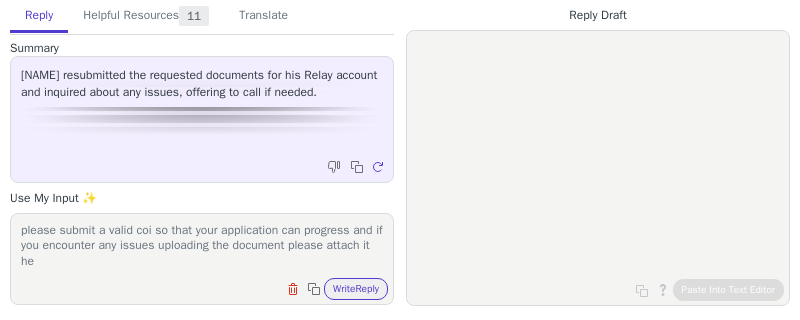 scroll, scrollTop: 93, scrollLeft: 0, axis: vertical 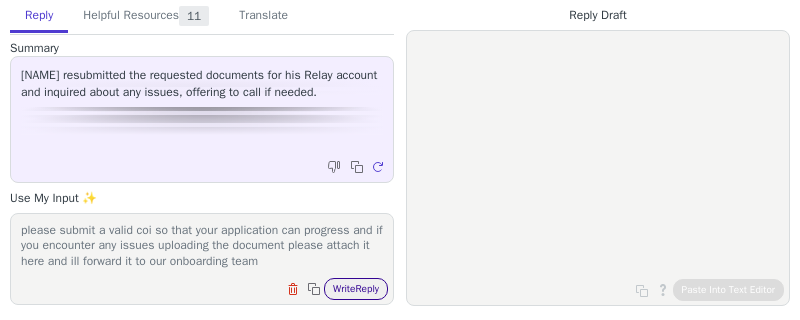 type on "acknowledge and ive reviewedx your account and we have received and accepte dyour ein document and sedlfie verificqation. However foryour coi it was being invalid as it was being name mismatched and the name of the document were "[BUSINESS_NAME]" and your business name on your application were "[BUSINESS_NAME]" please submit a valid coi so that your application can progress and if you encounter any issues uploading the document please attach it here and ill forward it to our onboarding team" 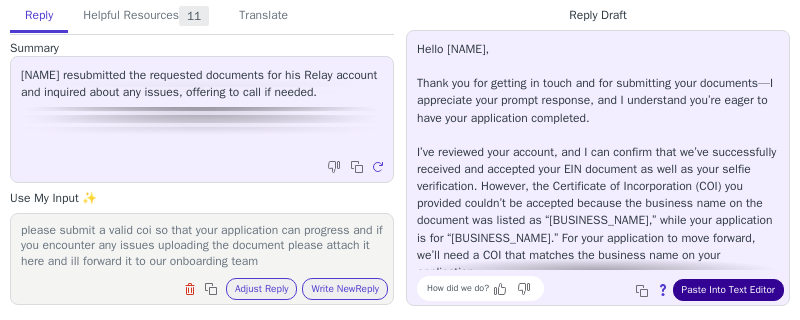 click on "Paste Into Text Editor" at bounding box center [728, 290] 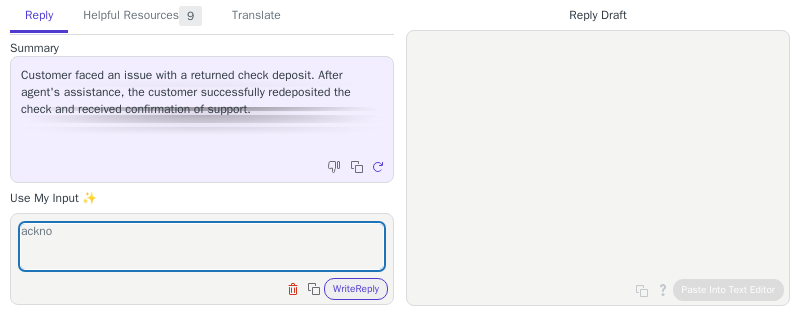 scroll, scrollTop: 0, scrollLeft: 0, axis: both 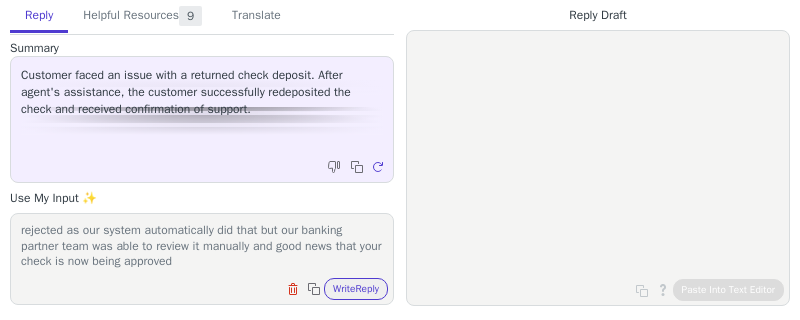 paste on "Expected Completion Date
07/07/2025" 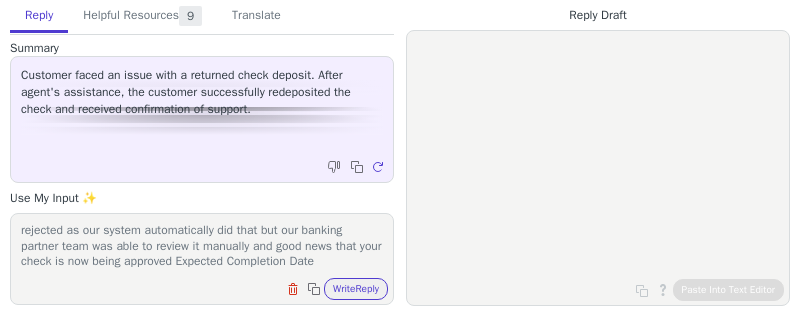 scroll, scrollTop: 46, scrollLeft: 0, axis: vertical 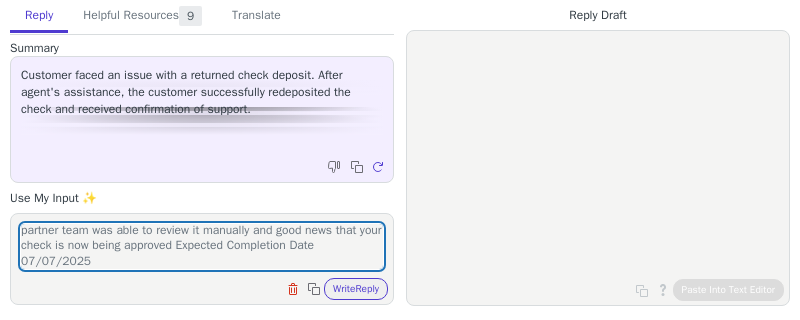 click on "acknowledeg and apologies on the error message of your check eing rejected as our system automatically did that but our banking partner team was able to review it manually and good news that your check is now being approved Expected Completion Date
07/07/2025 Clear field Copy to clipboard Write  Reply" at bounding box center (202, 259) 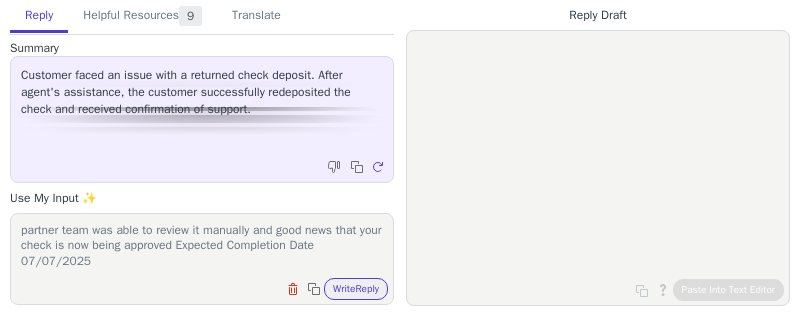 click on "acknowledeg and apologies on the error message of your check eing rejected as our system automatically did that but our banking partner team was able to review it manually and good news that your check is now being approved Expected Completion Date
07/07/2025 Clear field Copy to clipboard Write  Reply" at bounding box center (202, 259) 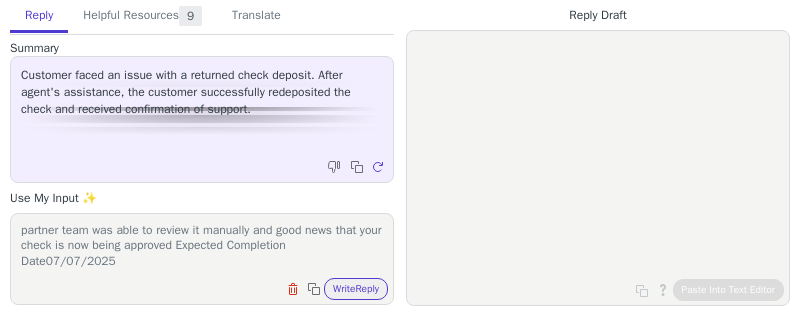 scroll, scrollTop: 32, scrollLeft: 0, axis: vertical 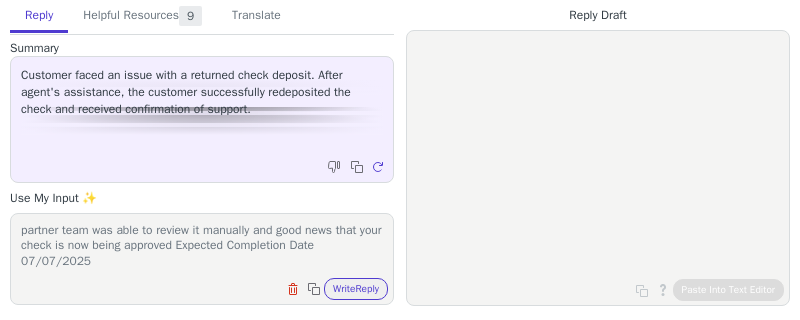 drag, startPoint x: 119, startPoint y: 266, endPoint x: 230, endPoint y: 272, distance: 111.16204 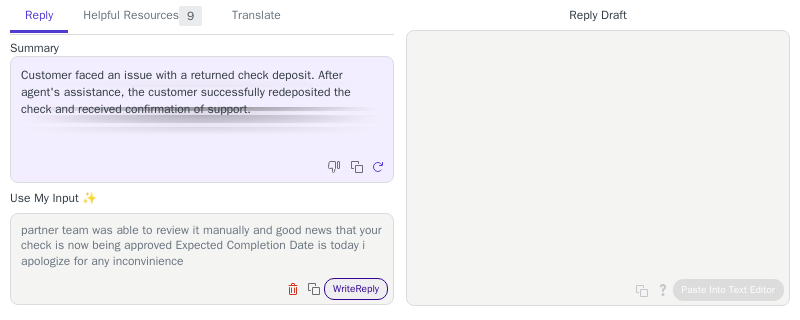 type on "acknowledeg and apologies on the error message of your check eing rejected as our system automatically did that but our banking partner team was able to review it manually and good news that your check is now being approved Expected Completion Date is today i apologize for any inconvinience" 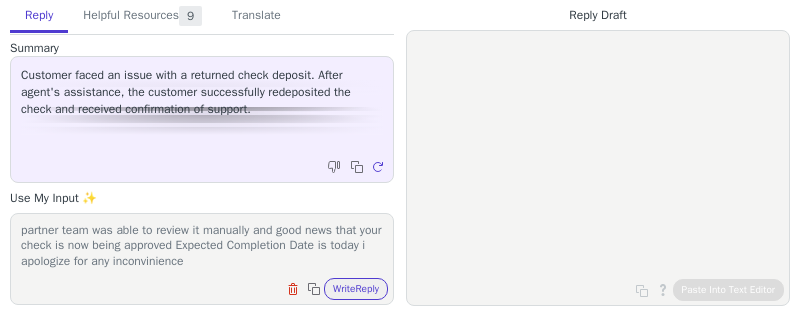 drag, startPoint x: 364, startPoint y: 292, endPoint x: 771, endPoint y: 204, distance: 416.40485 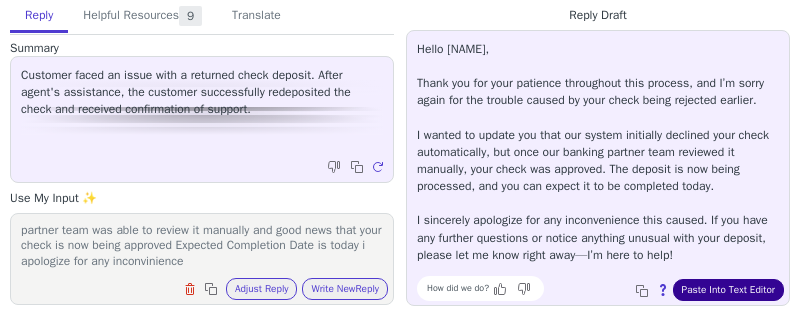 click on "Paste Into Text Editor" at bounding box center (728, 290) 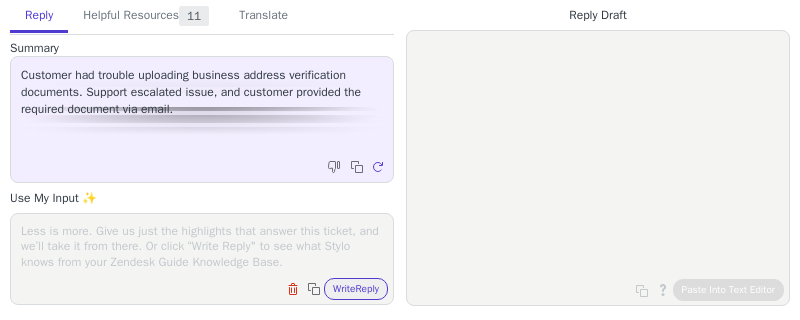 scroll, scrollTop: 0, scrollLeft: 0, axis: both 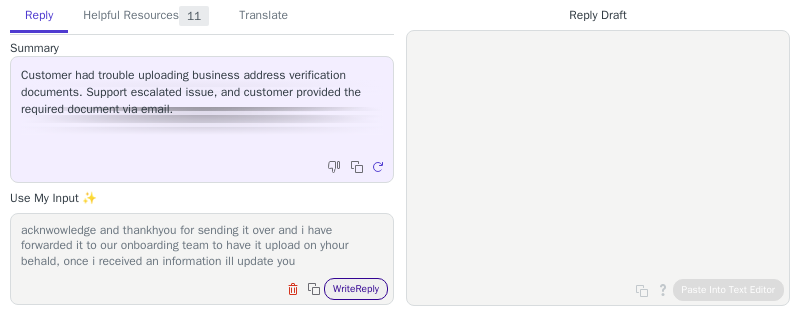 type on "acknwowledge and thankhyou for sending it over and i have forwarded it to our onboarding team to have it upload on yhour behald, once i received an information ill update you" 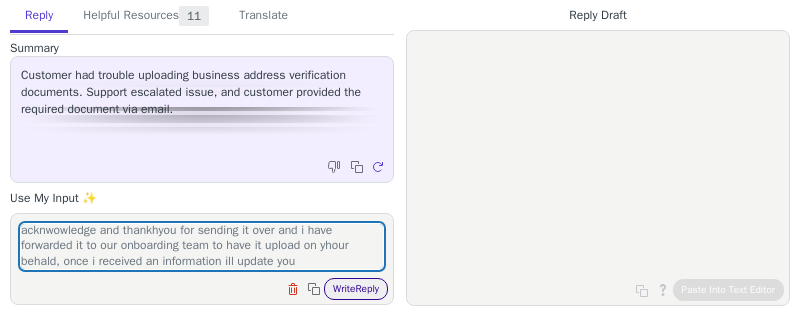click on "Write  Reply" at bounding box center (356, 289) 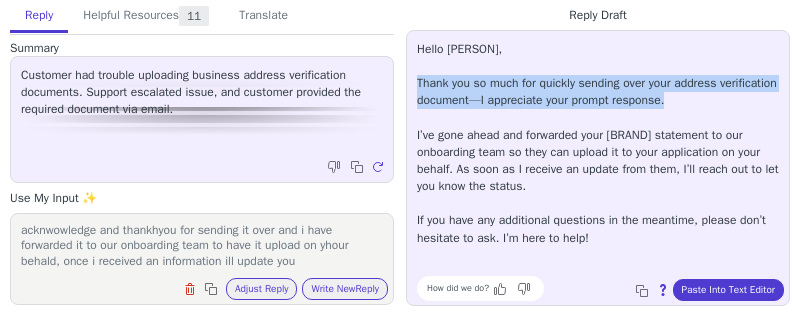 drag, startPoint x: 416, startPoint y: 82, endPoint x: 767, endPoint y: 100, distance: 351.46124 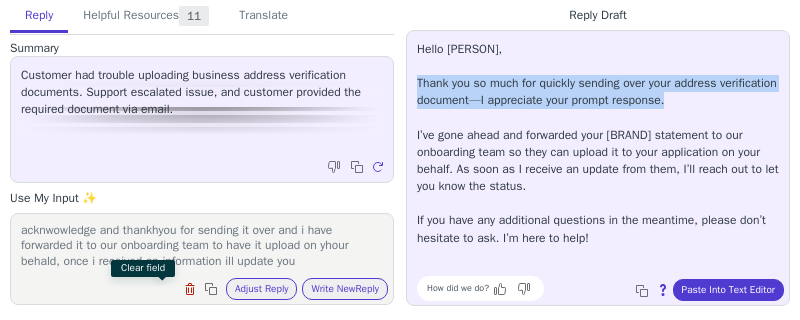 click at bounding box center (190, 289) 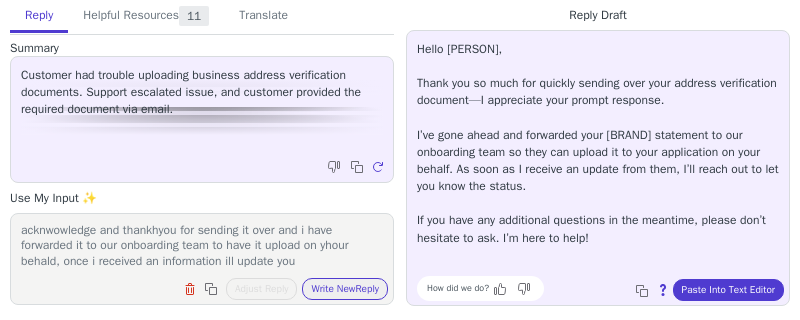 click on "acknwowledge and thankhyou for sending it over and i have forwarded it to our onboarding team to have it upload on yhour behald, once i received an information ill update you" at bounding box center [202, 246] 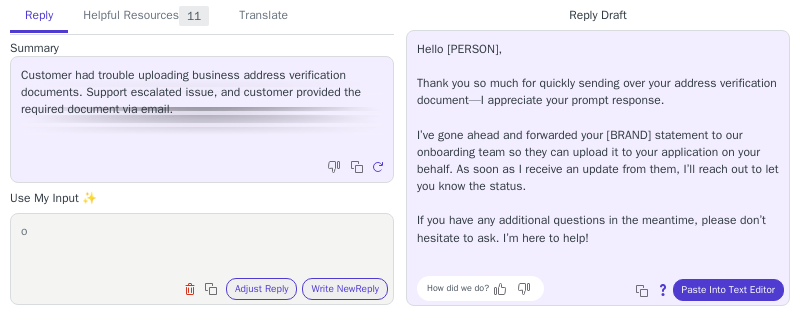 scroll, scrollTop: 0, scrollLeft: 0, axis: both 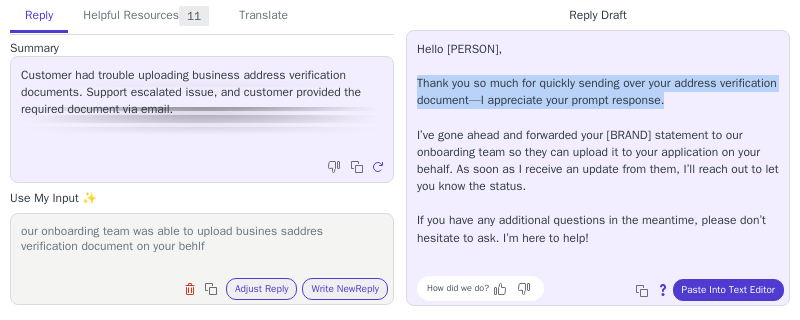 drag, startPoint x: 418, startPoint y: 84, endPoint x: 787, endPoint y: 102, distance: 369.43875 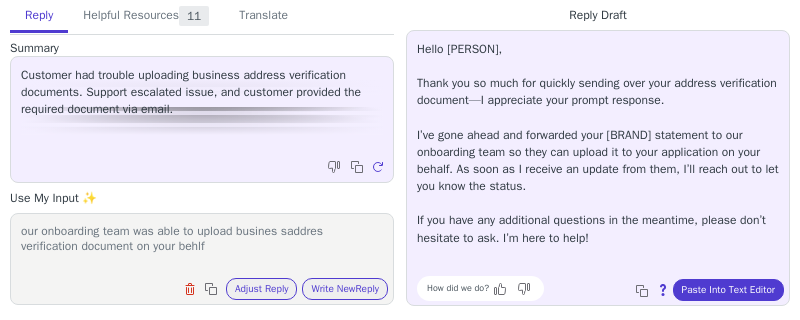 click on "our onboarding team was able to upload busines saddres verification document on your behlf" at bounding box center [202, 246] 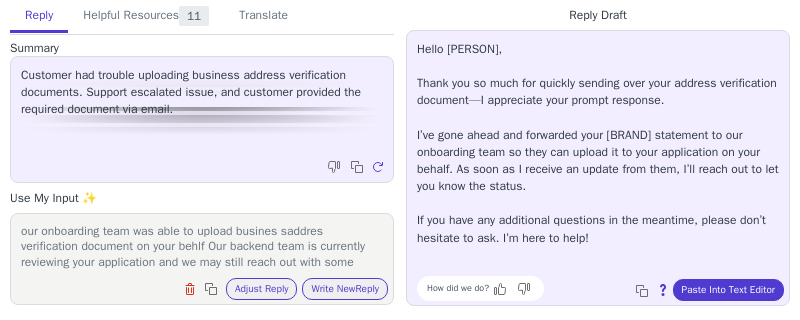 scroll, scrollTop: 62, scrollLeft: 0, axis: vertical 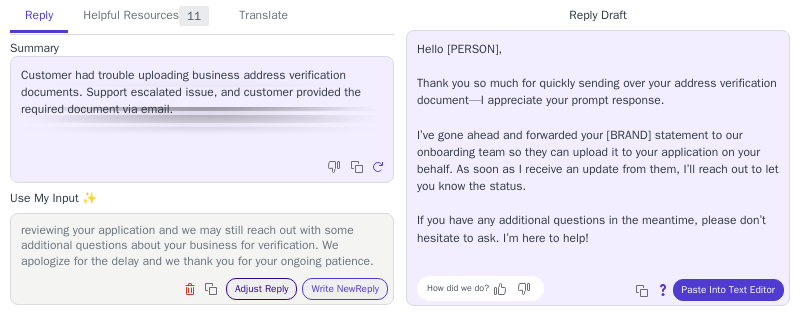 type on "our onboarding team was able to upload busines saddres verification document on your behlf Our backend team is currently reviewing your application and we may still reach out with some additional questions about your business for verification. We apologize for the delay and we thank you for your ongoing patience." 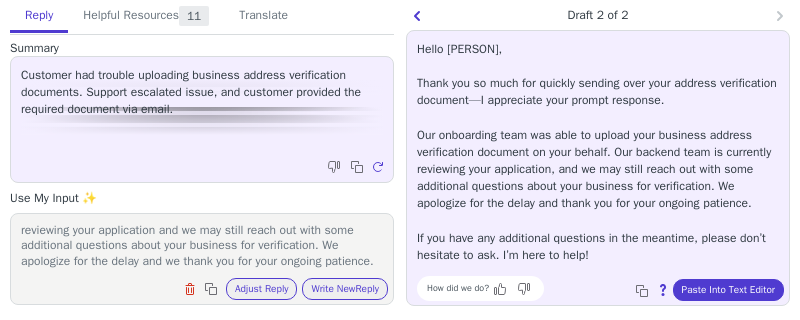 scroll, scrollTop: 10, scrollLeft: 0, axis: vertical 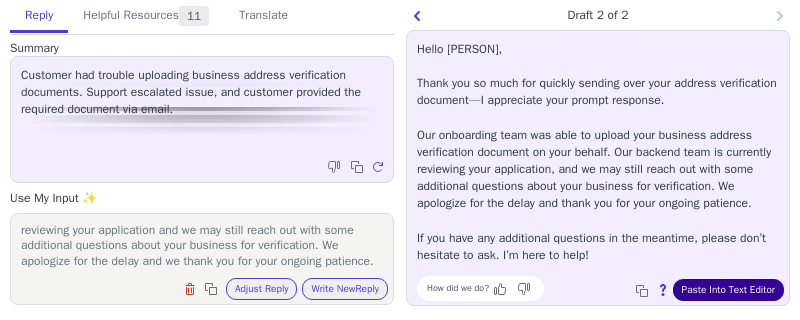 click on "Paste Into Text Editor" at bounding box center (728, 290) 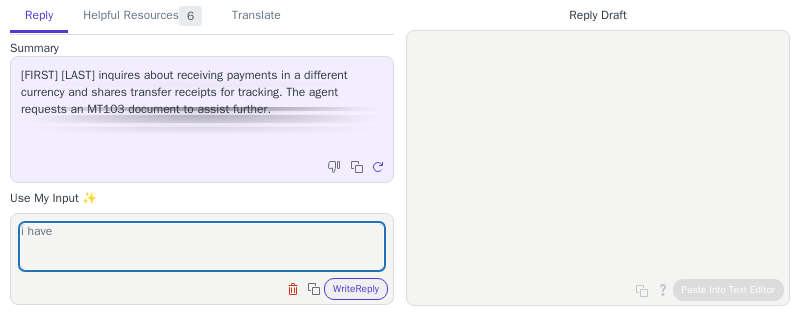 scroll, scrollTop: 0, scrollLeft: 0, axis: both 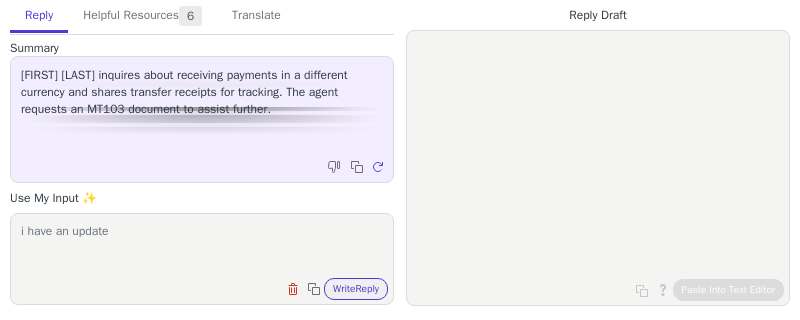 click on "i have an update" at bounding box center (202, 246) 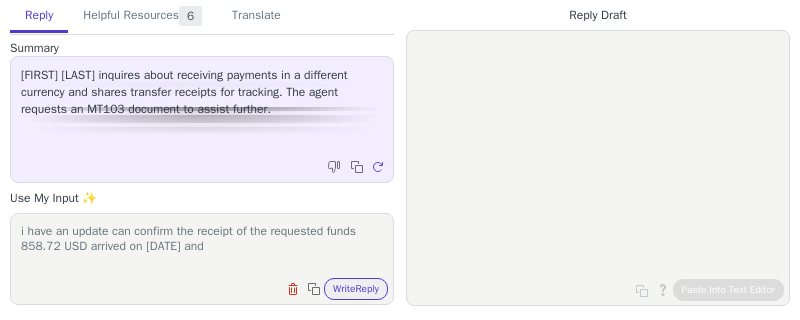 click on "i have an update can confirm the receipt of the requested funds 858.72 USD arrived on [DATE] and" at bounding box center [202, 246] 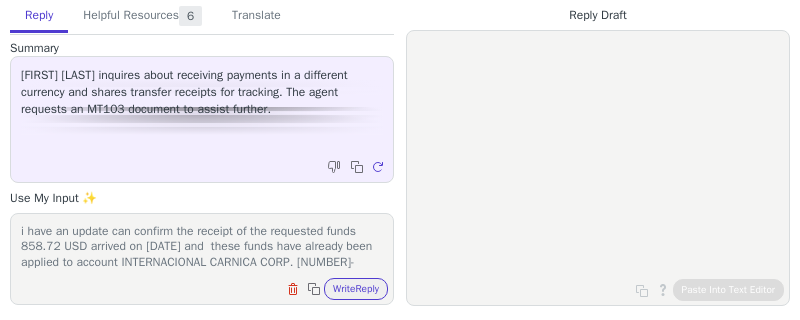 scroll, scrollTop: 16, scrollLeft: 0, axis: vertical 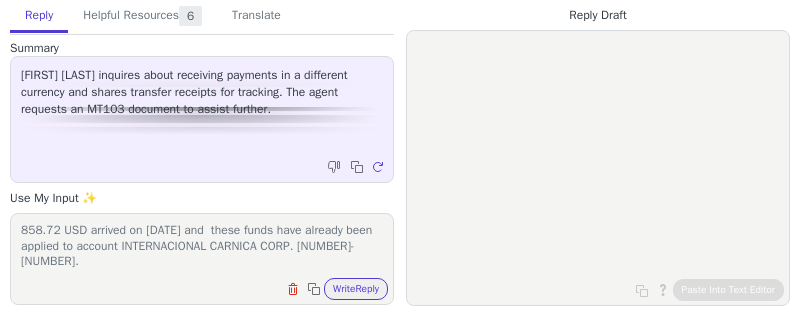 drag, startPoint x: 175, startPoint y: 258, endPoint x: 60, endPoint y: 265, distance: 115.212845 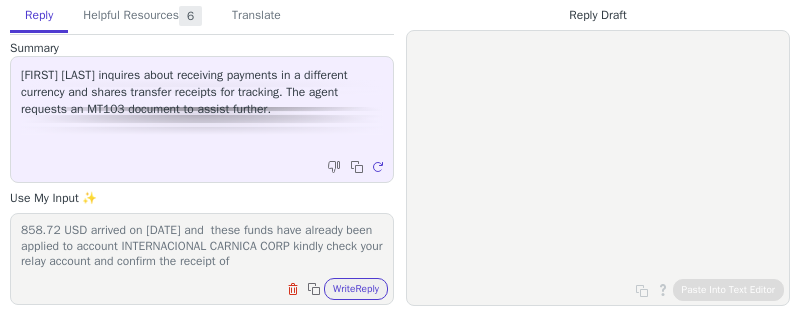 scroll, scrollTop: 32, scrollLeft: 0, axis: vertical 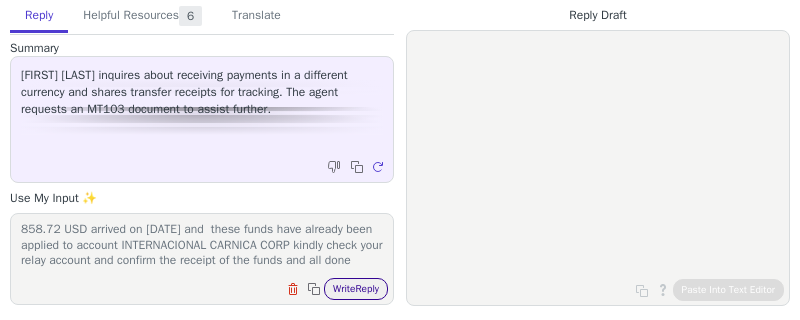 type on "i have an update can confirm the receipt of the requested funds 858.72 USD arrived on [DATE] and  these funds have already been applied to account INTERNACIONAL CARNICA CORP kindly check your relay account and confirm the receipt of the funds and all done" 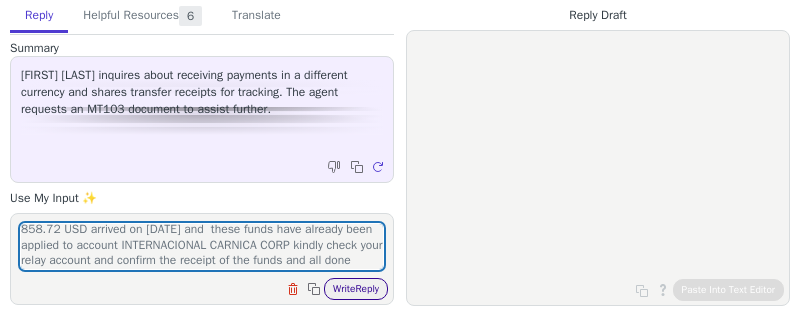 click on "Write  Reply" at bounding box center (356, 289) 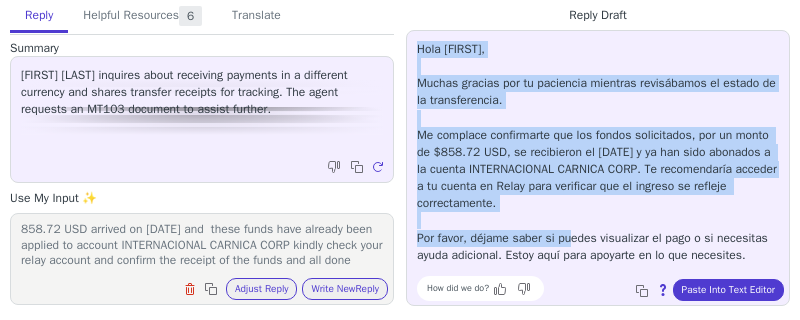 scroll, scrollTop: 10, scrollLeft: 0, axis: vertical 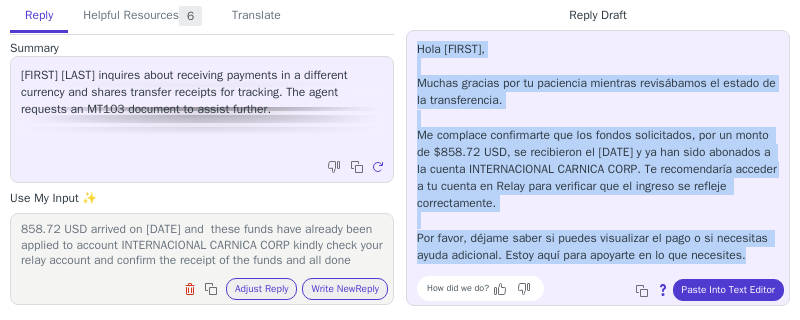 drag, startPoint x: 415, startPoint y: 52, endPoint x: 613, endPoint y: 269, distance: 293.7567 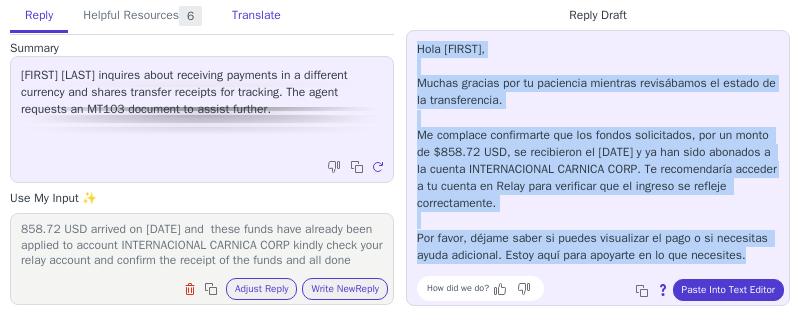 click on "Translate" at bounding box center (256, 16) 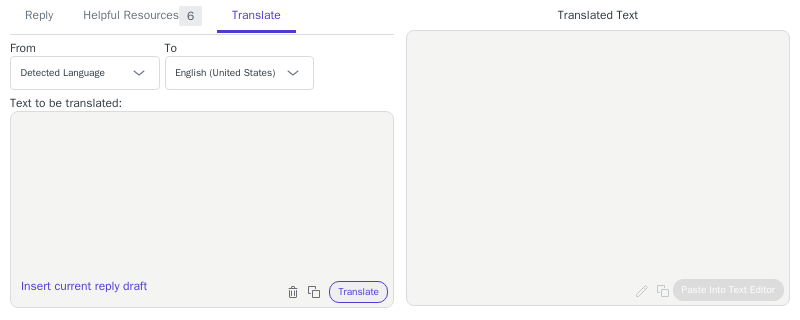 click on "Text to be translated:" at bounding box center [85, 48] 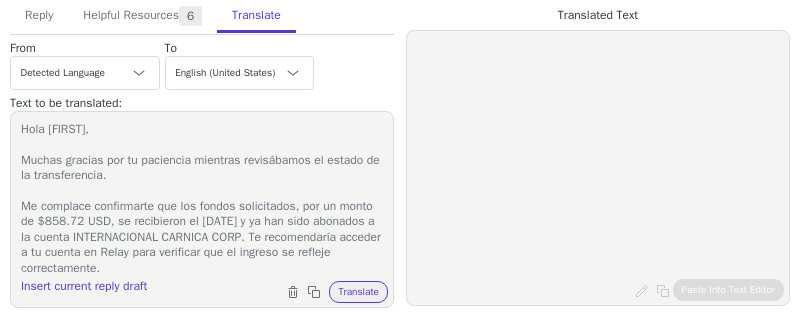 scroll, scrollTop: 65, scrollLeft: 0, axis: vertical 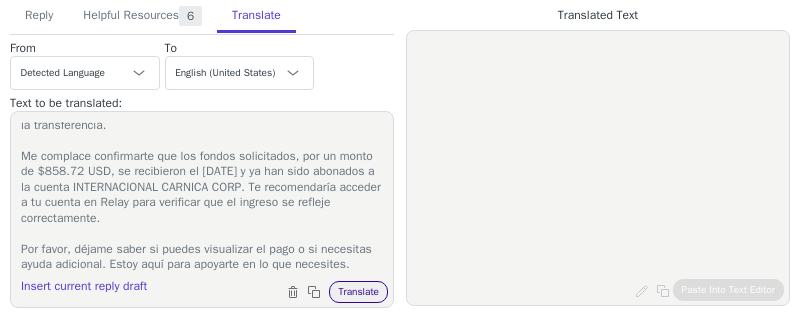 type on "Hola [FIRST],
Muchas gracias por tu paciencia mientras revisábamos el estado de la transferencia.
Me complace confirmarte que los fondos solicitados, por un monto de $858.72 USD, se recibieron el [DATE] y ya han sido abonados a la cuenta INTERNACIONAL CARNICA CORP. Te recomendaría acceder a tu cuenta en Relay para verificar que el ingreso se refleje correctamente.
Por favor, déjame saber si puedes visualizar el pago o si necesitas ayuda adicional. Estoy aquí para apoyarte en lo que necesites." 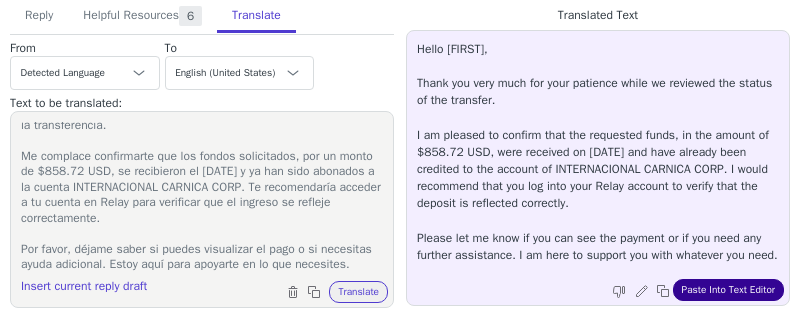 click on "Paste Into Text Editor" at bounding box center [728, 290] 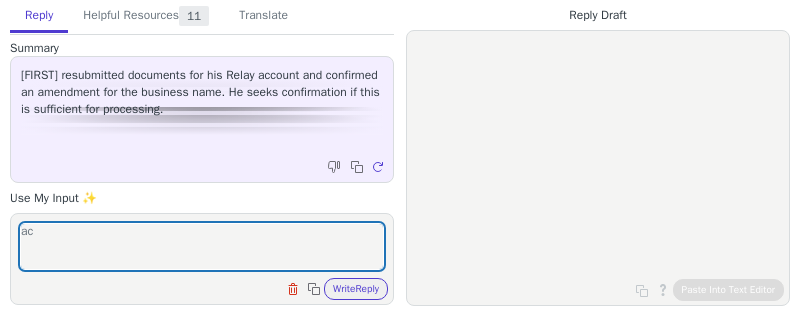 scroll, scrollTop: 0, scrollLeft: 0, axis: both 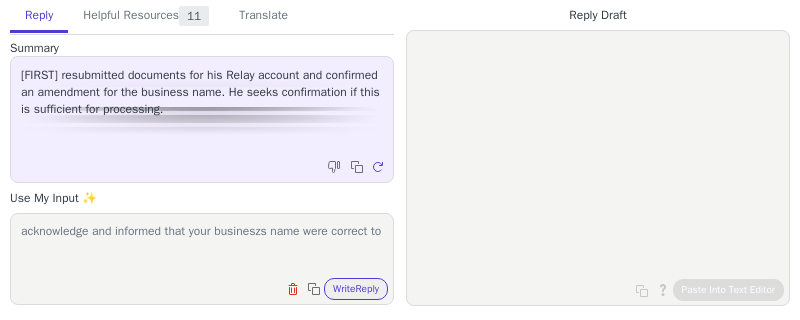 click on "acknowledge and informed that your busineszs name were correct to" at bounding box center (202, 246) 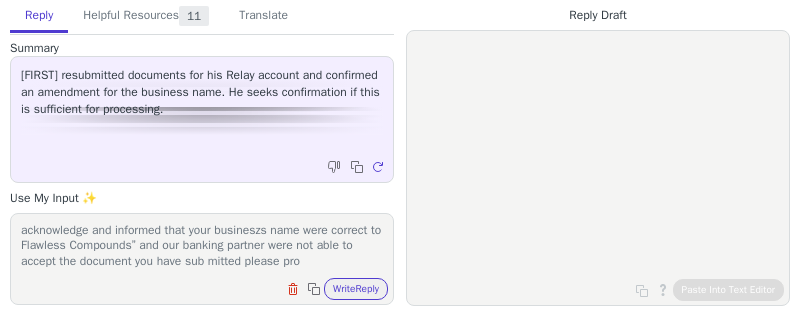 scroll, scrollTop: 16, scrollLeft: 0, axis: vertical 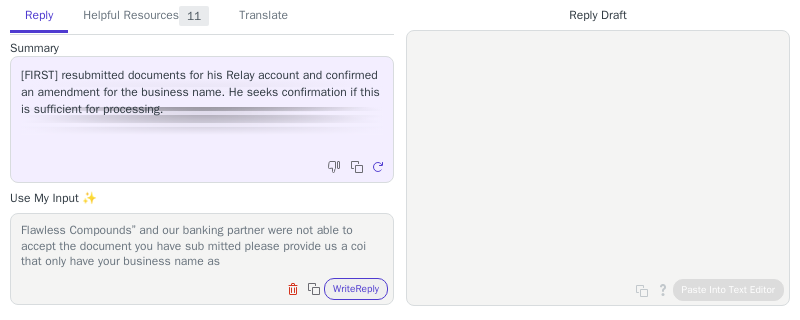 click on "acknowledge and informed that your busineszs name were correct to Flawless Compounds” and our banking partner were not able to accept the document you have sub mitted please provide us a coi that only have your business name as" at bounding box center (202, 246) 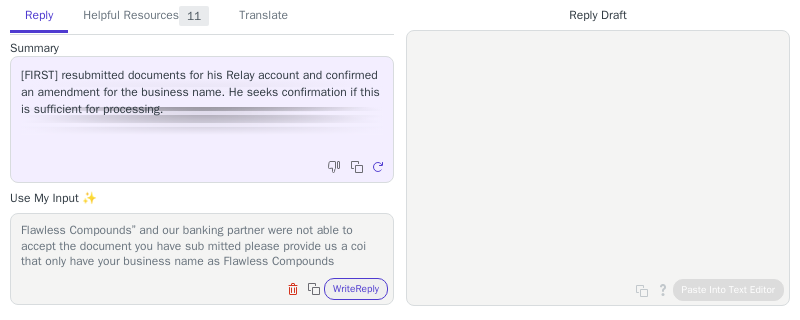 scroll, scrollTop: 32, scrollLeft: 0, axis: vertical 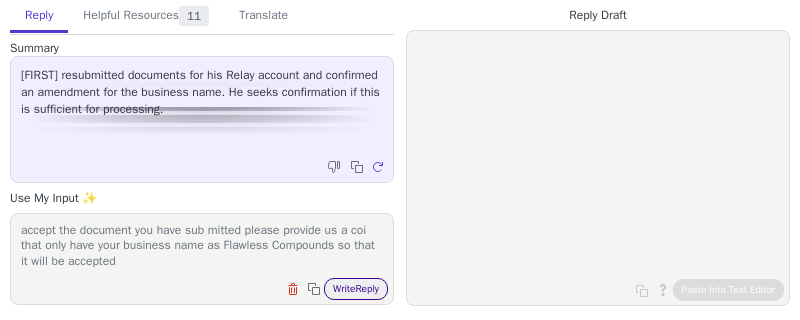 type on "acknowledge and informed that your busineszs name were correct to Flawless Compounds” and our banking partner were not able to accept the document you have sub mitted please provide us a coi that only have your business name as Flawless Compounds so that it will be accepted" 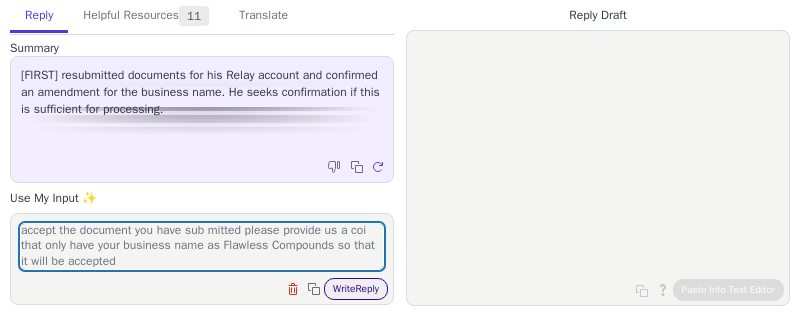 click on "Write  Reply" at bounding box center [356, 289] 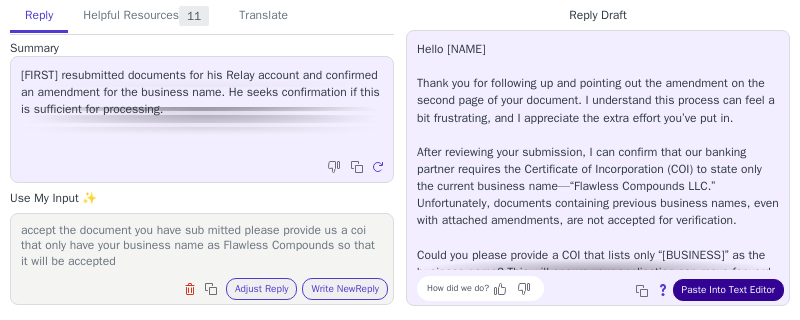 click on "Paste Into Text Editor" at bounding box center [728, 290] 